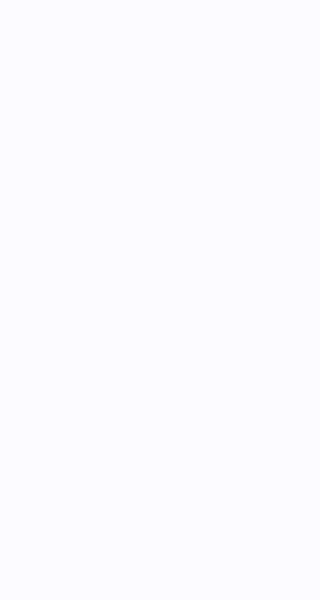 scroll, scrollTop: 0, scrollLeft: 0, axis: both 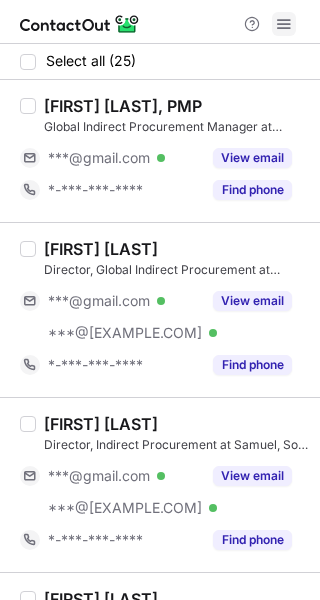 click at bounding box center [284, 24] 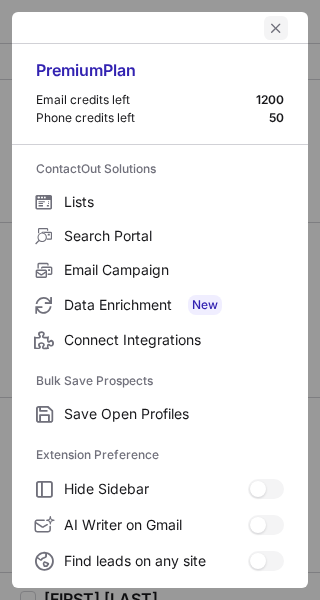 click at bounding box center (276, 28) 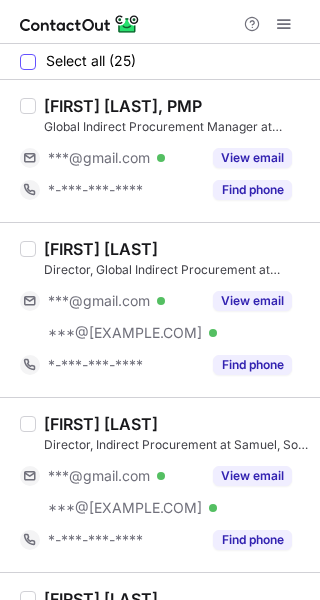 click on "Select all (25)" at bounding box center [78, 61] 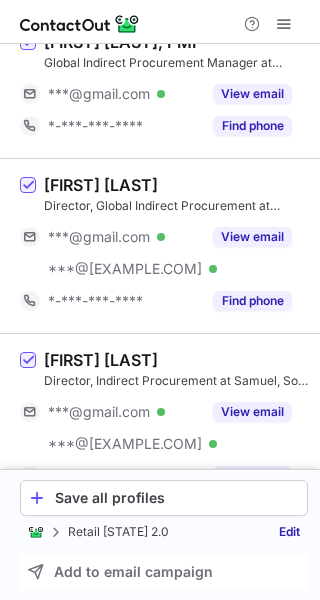 scroll, scrollTop: 500, scrollLeft: 0, axis: vertical 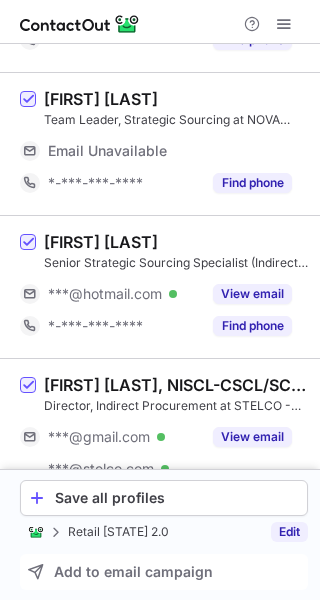click on "Edit" at bounding box center (289, 532) 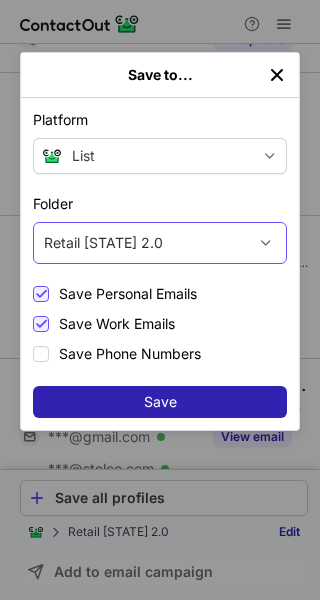 click on "Retail CA 2.0" at bounding box center [140, 243] 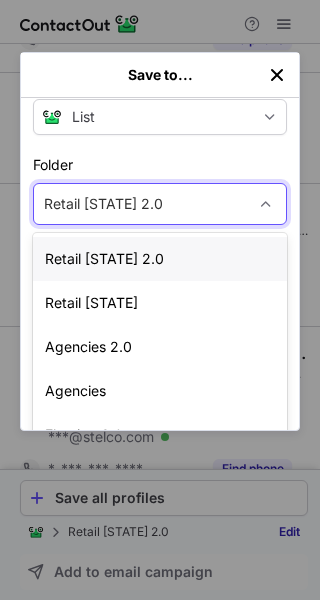 scroll, scrollTop: 99, scrollLeft: 0, axis: vertical 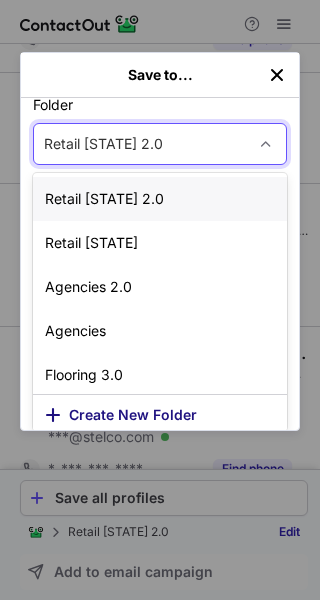 click on "Create New Folder" at bounding box center [133, 415] 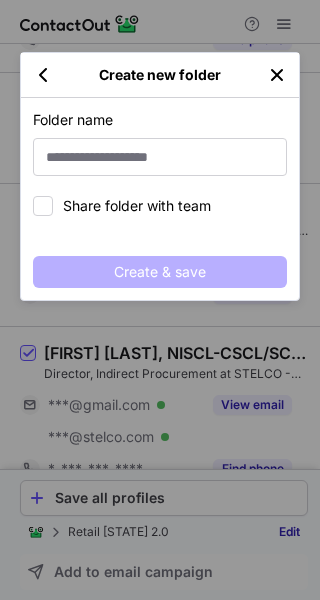 scroll, scrollTop: 0, scrollLeft: 0, axis: both 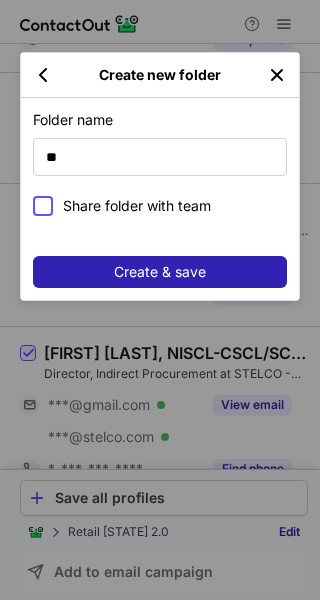 type on "*" 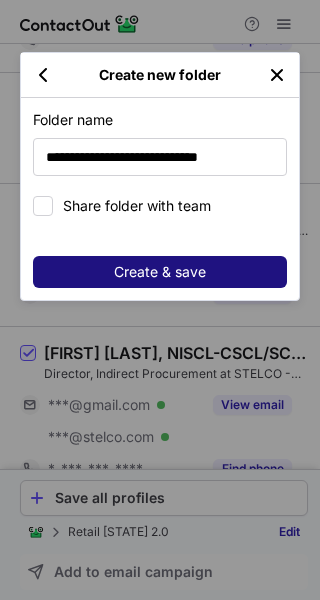 type on "**********" 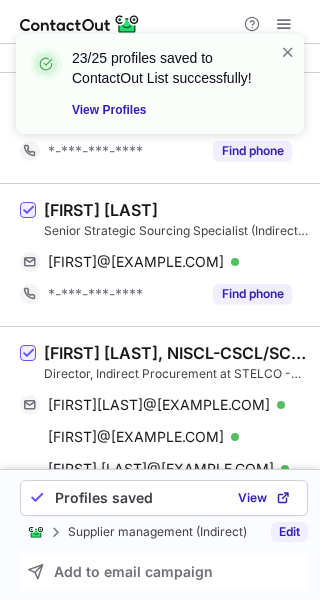 click on "Edit" at bounding box center [289, 532] 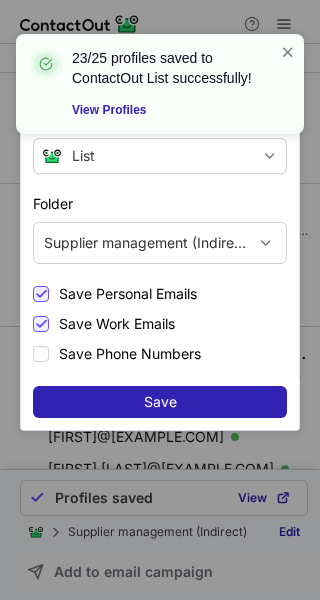 click on "Save Work Emails" at bounding box center [117, 324] 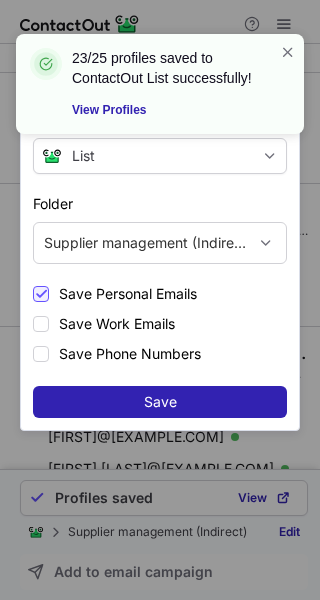 click on "Save to... Platform List List Select Greenhouse Connect Salesforce Connect Hubspot Connect Bullhorn Connect Zapier (100+ Applications) Connect Request a new integration Folder Supplier management (Indirect) Save Personal Emails Save Work Emails Save Phone Numbers Save" at bounding box center (160, 300) 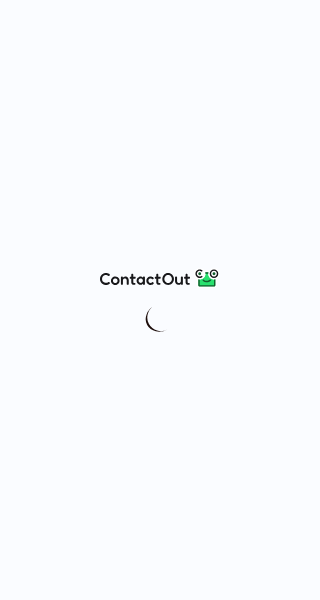 scroll, scrollTop: 0, scrollLeft: 0, axis: both 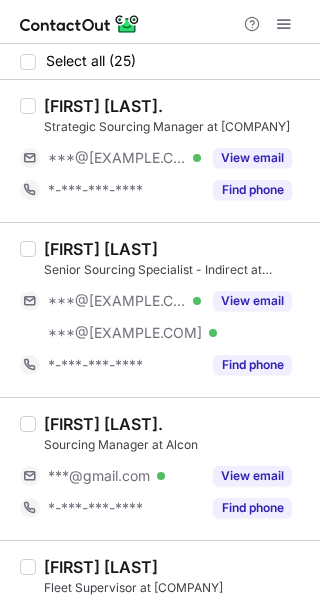 click at bounding box center [28, 62] 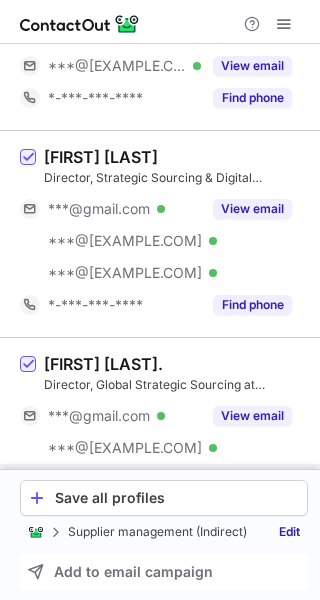 scroll, scrollTop: 3761, scrollLeft: 0, axis: vertical 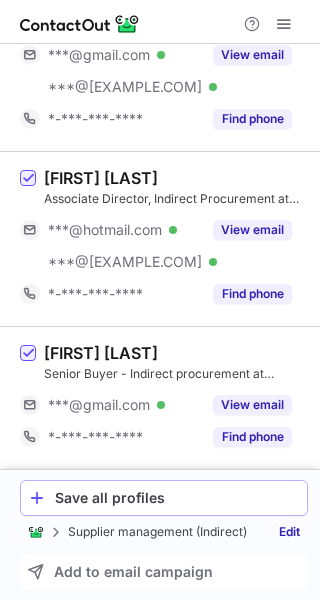 click on "Save all profiles" at bounding box center [177, 498] 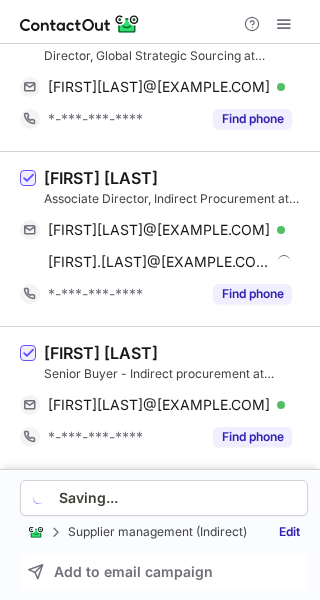 scroll, scrollTop: 3601, scrollLeft: 0, axis: vertical 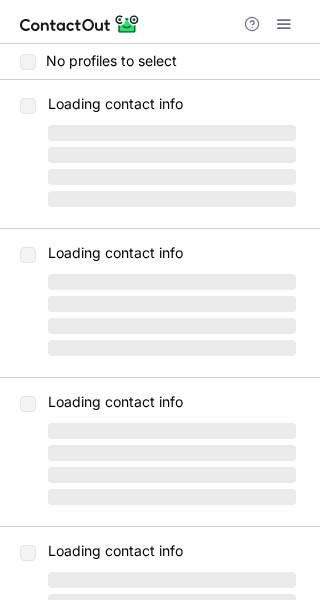 click on "No profiles to select" at bounding box center [98, 61] 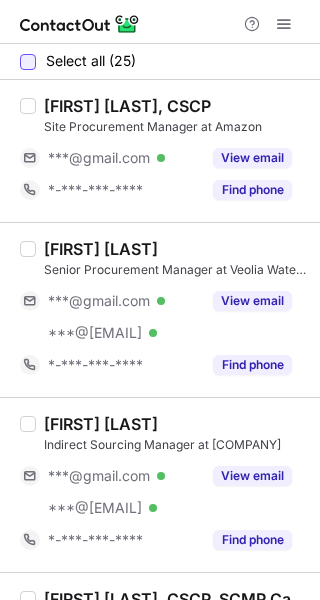 click at bounding box center (28, 62) 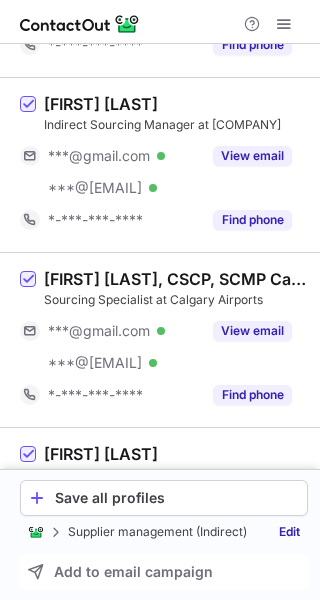 scroll, scrollTop: 400, scrollLeft: 0, axis: vertical 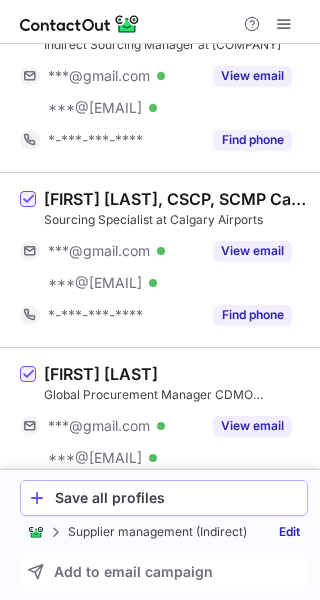 click on "Save all profiles" at bounding box center (164, 498) 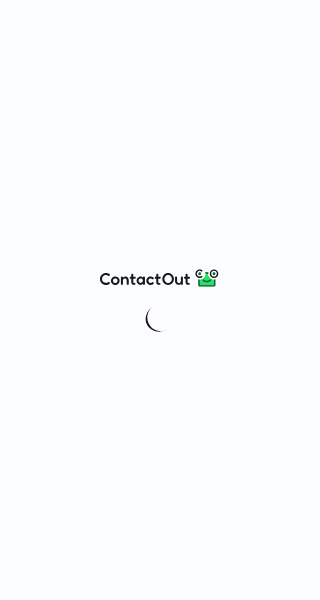 scroll, scrollTop: 0, scrollLeft: 0, axis: both 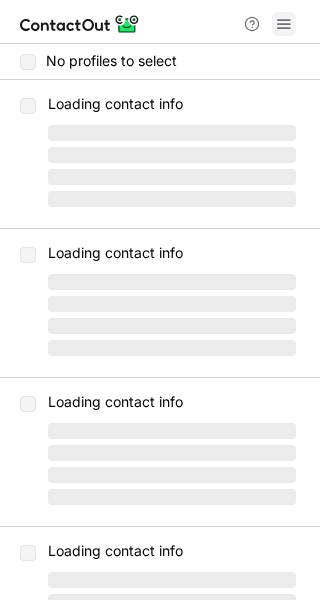 click at bounding box center (284, 24) 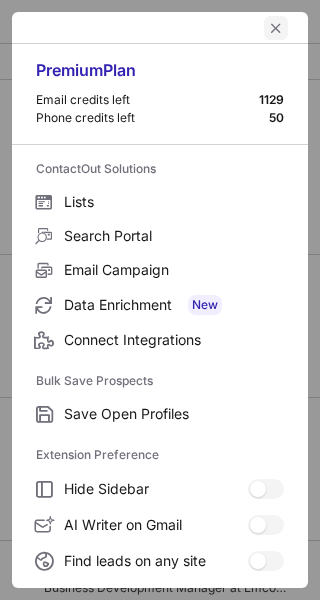 click at bounding box center (276, 28) 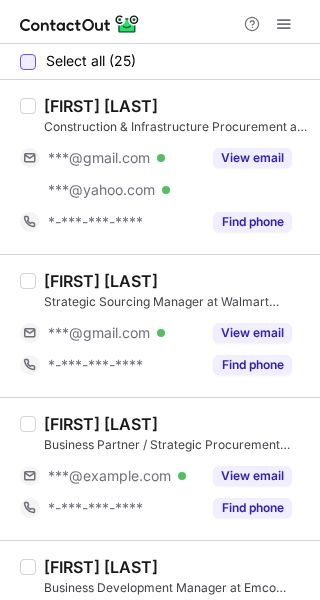 click at bounding box center (28, 62) 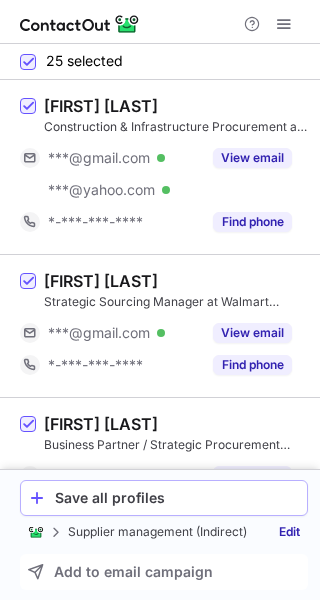 click on "Save all profiles" at bounding box center [177, 498] 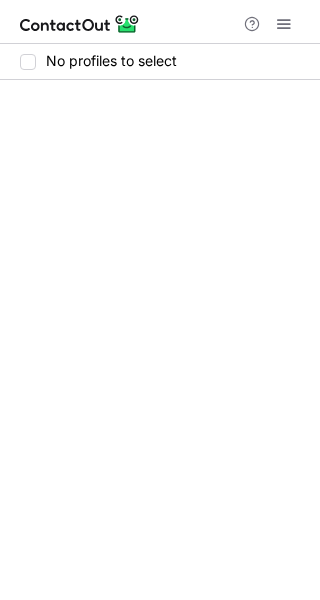 scroll, scrollTop: 0, scrollLeft: 0, axis: both 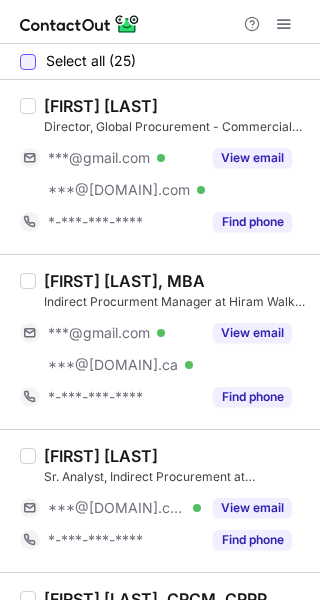click at bounding box center (28, 62) 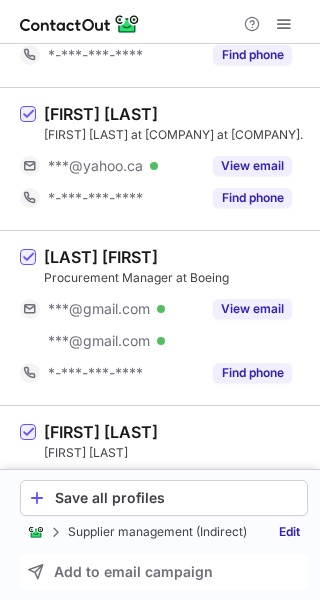 scroll, scrollTop: 3793, scrollLeft: 0, axis: vertical 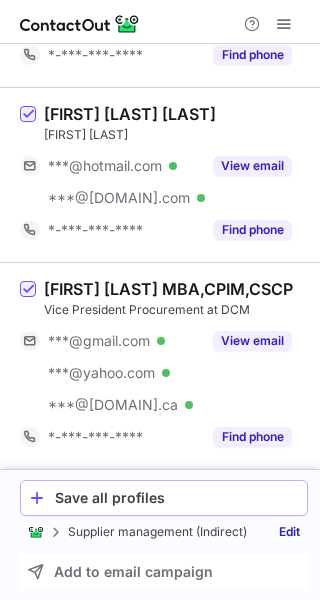 click on "Save all profiles" at bounding box center (177, 498) 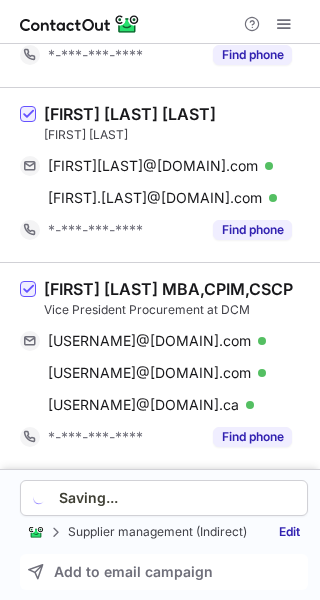 scroll, scrollTop: 3697, scrollLeft: 0, axis: vertical 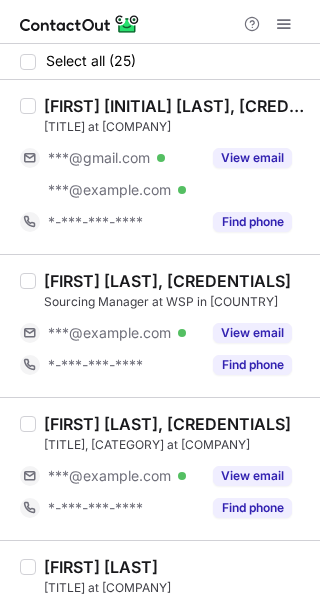 click at bounding box center (28, 62) 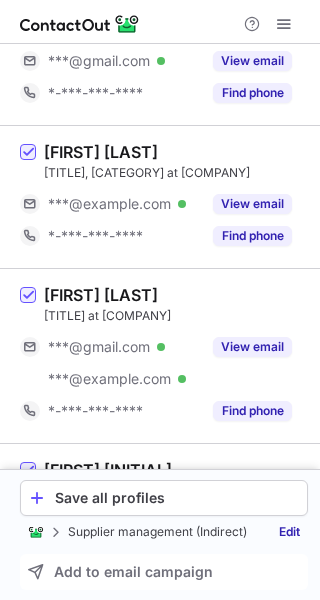 scroll, scrollTop: 900, scrollLeft: 0, axis: vertical 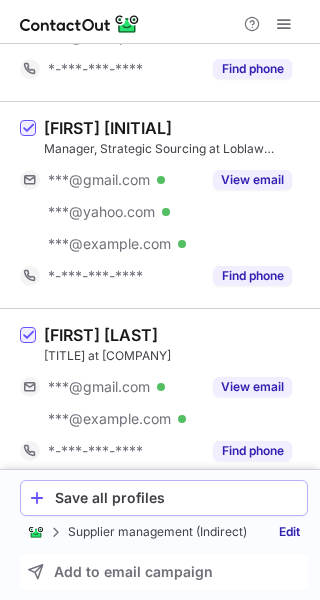 click on "Save all profiles" at bounding box center [177, 498] 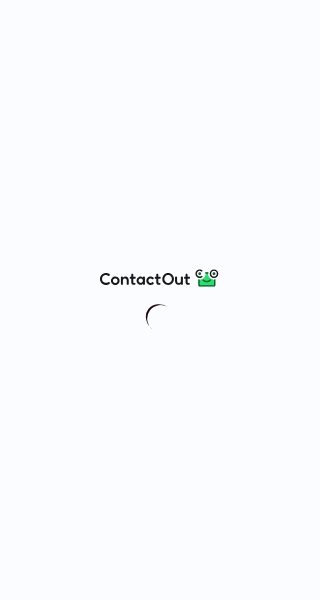 scroll, scrollTop: 0, scrollLeft: 0, axis: both 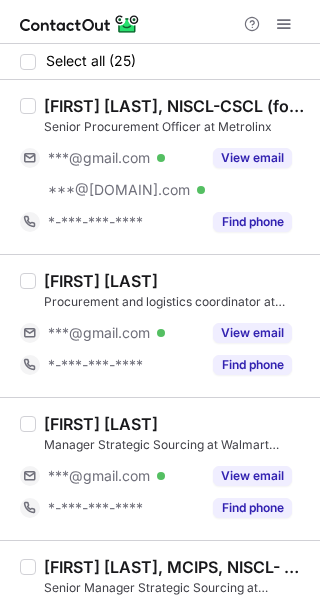 click at bounding box center (28, 62) 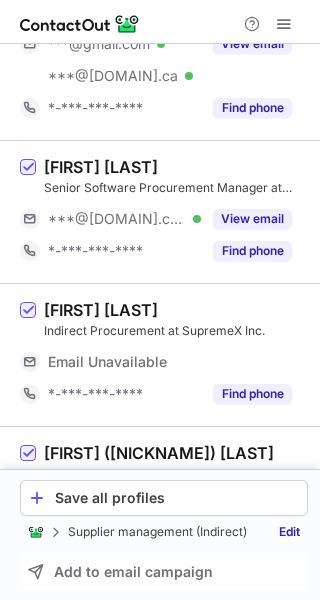 scroll, scrollTop: 3300, scrollLeft: 0, axis: vertical 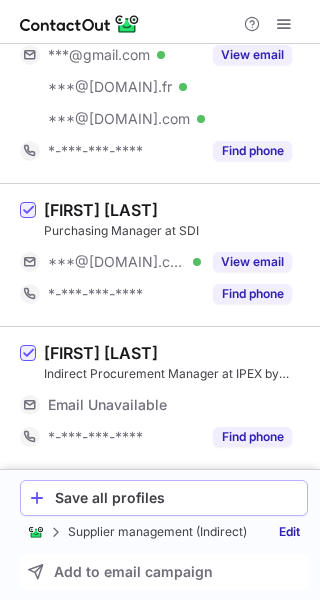 click on "Save all profiles" at bounding box center (164, 498) 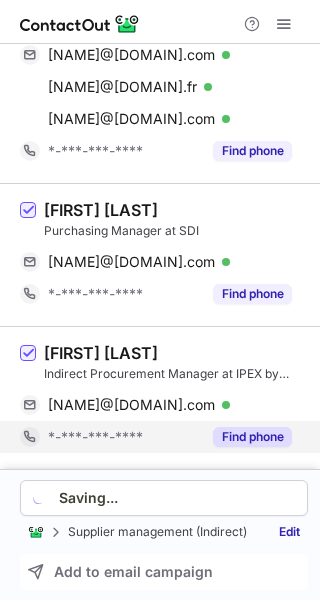 scroll, scrollTop: 3204, scrollLeft: 0, axis: vertical 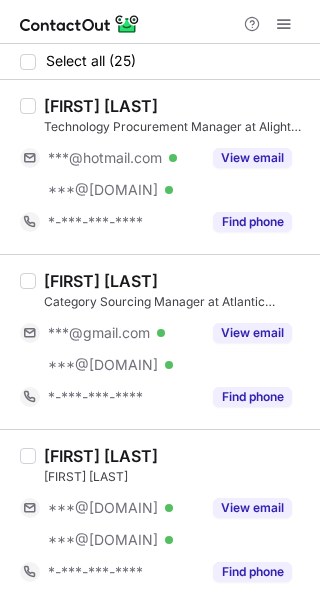 click at bounding box center (28, 62) 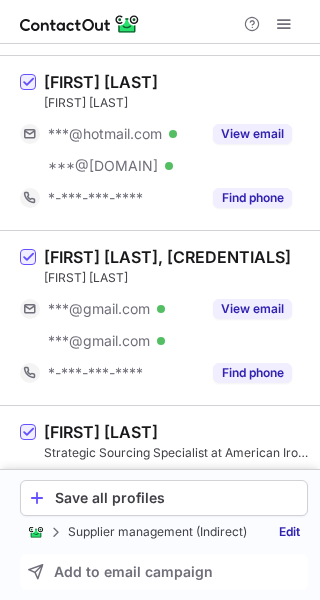scroll, scrollTop: 3825, scrollLeft: 0, axis: vertical 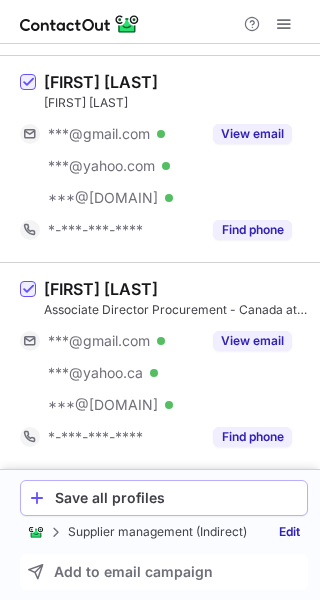 click on "Save all profiles" at bounding box center (164, 498) 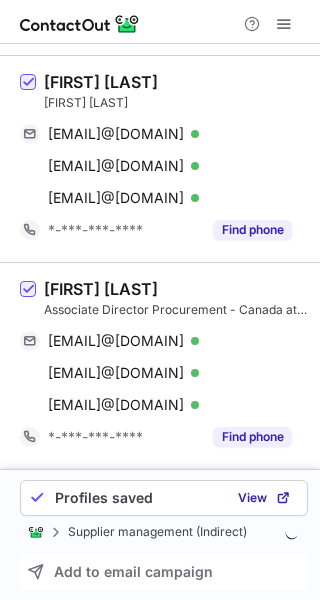 scroll, scrollTop: 3601, scrollLeft: 0, axis: vertical 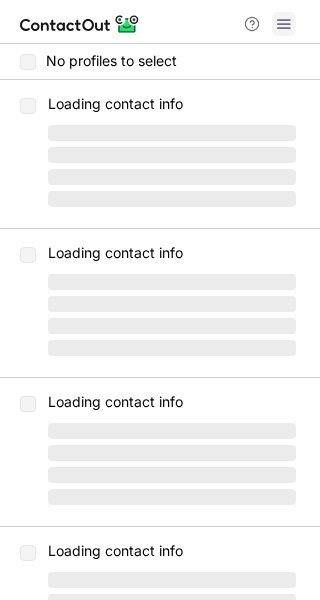 click at bounding box center (284, 24) 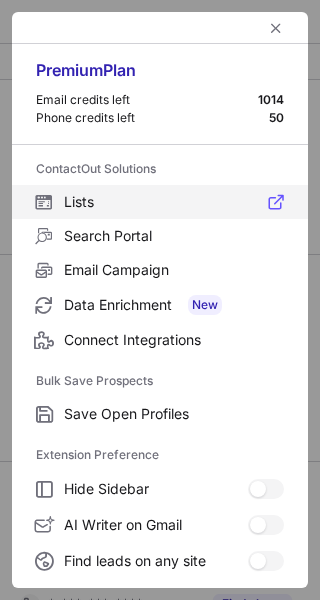 drag, startPoint x: 46, startPoint y: 204, endPoint x: 183, endPoint y: 201, distance: 137.03284 